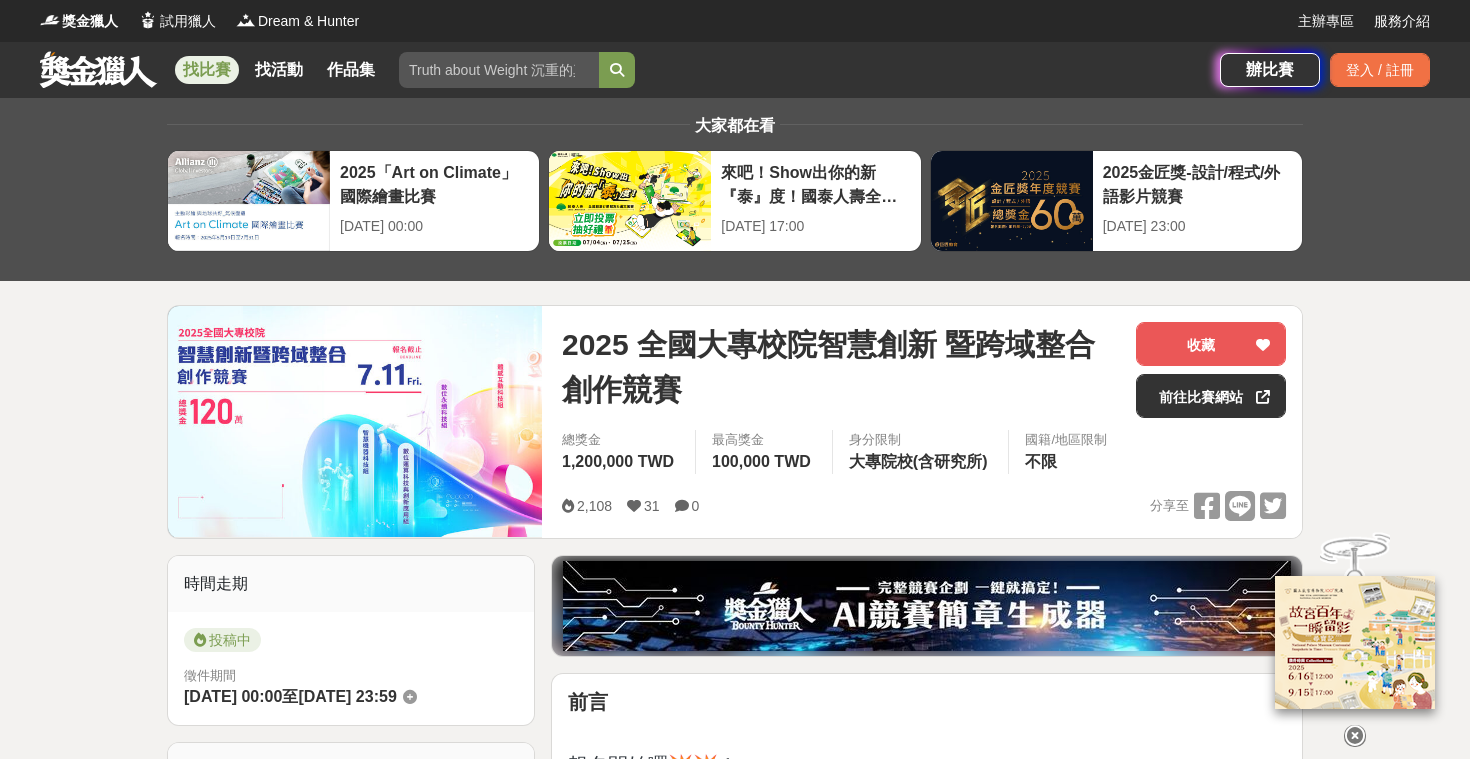 scroll, scrollTop: -13, scrollLeft: 0, axis: vertical 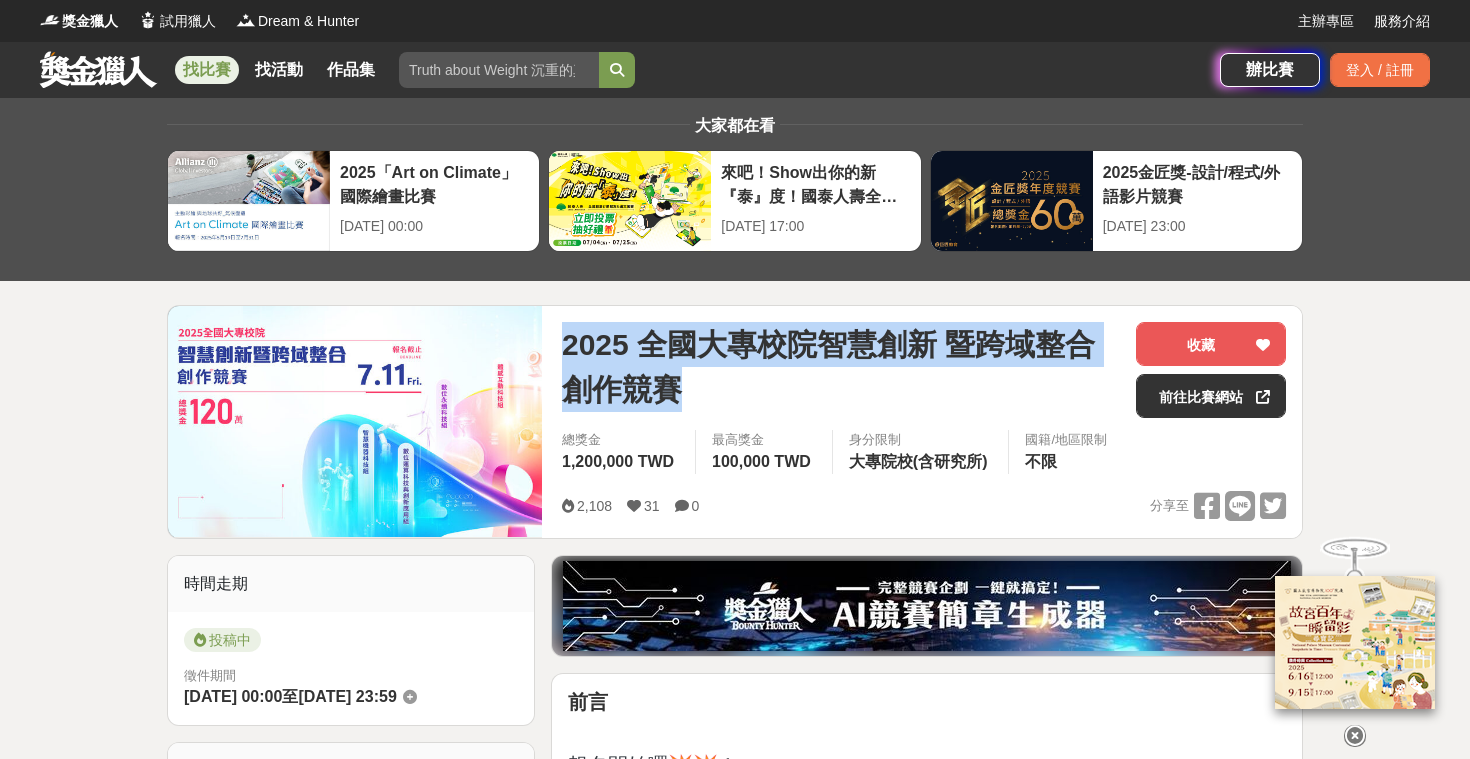 drag, startPoint x: 568, startPoint y: 338, endPoint x: 697, endPoint y: 395, distance: 141.0319 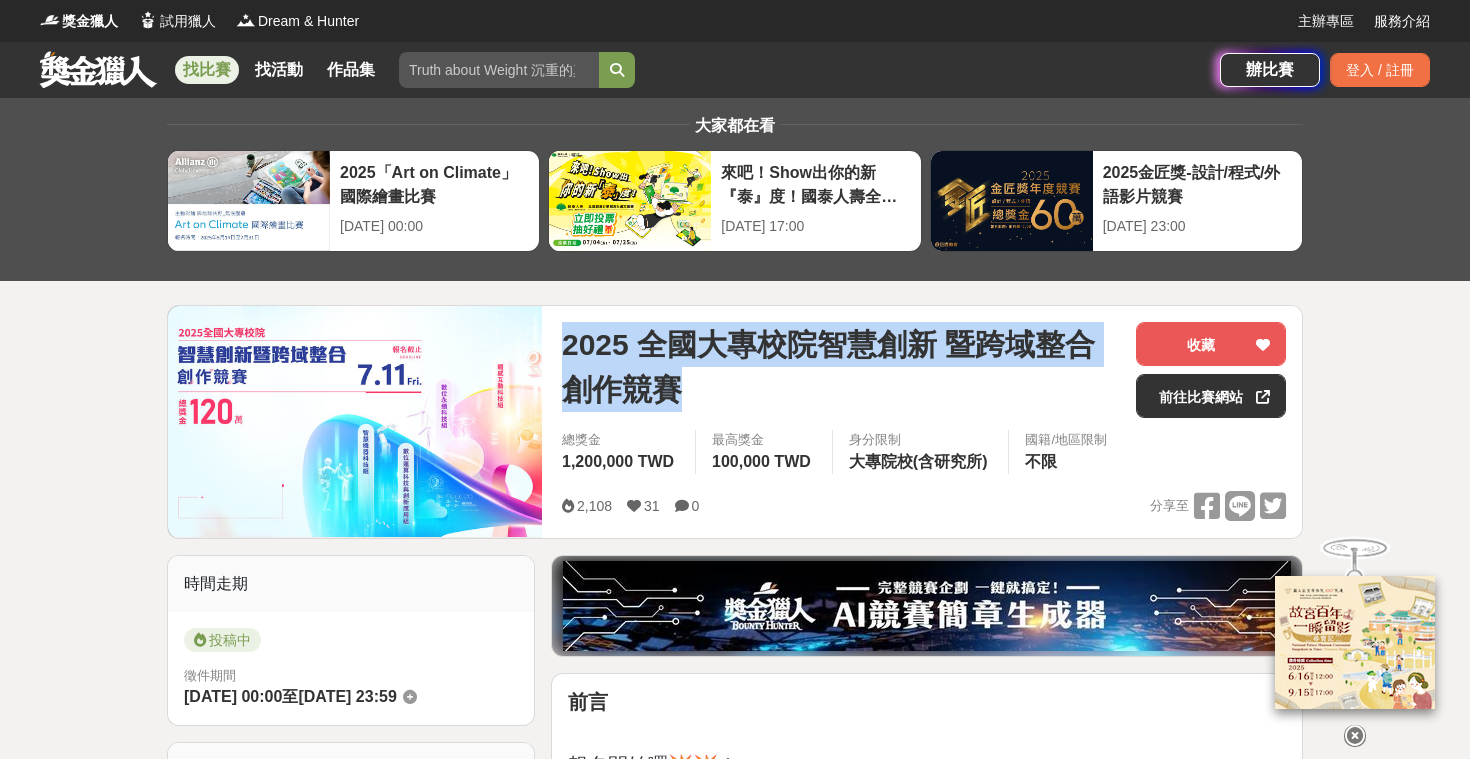 click on "2025 全國大專校院智慧創新 暨跨域整合創作競賽" at bounding box center [841, 367] 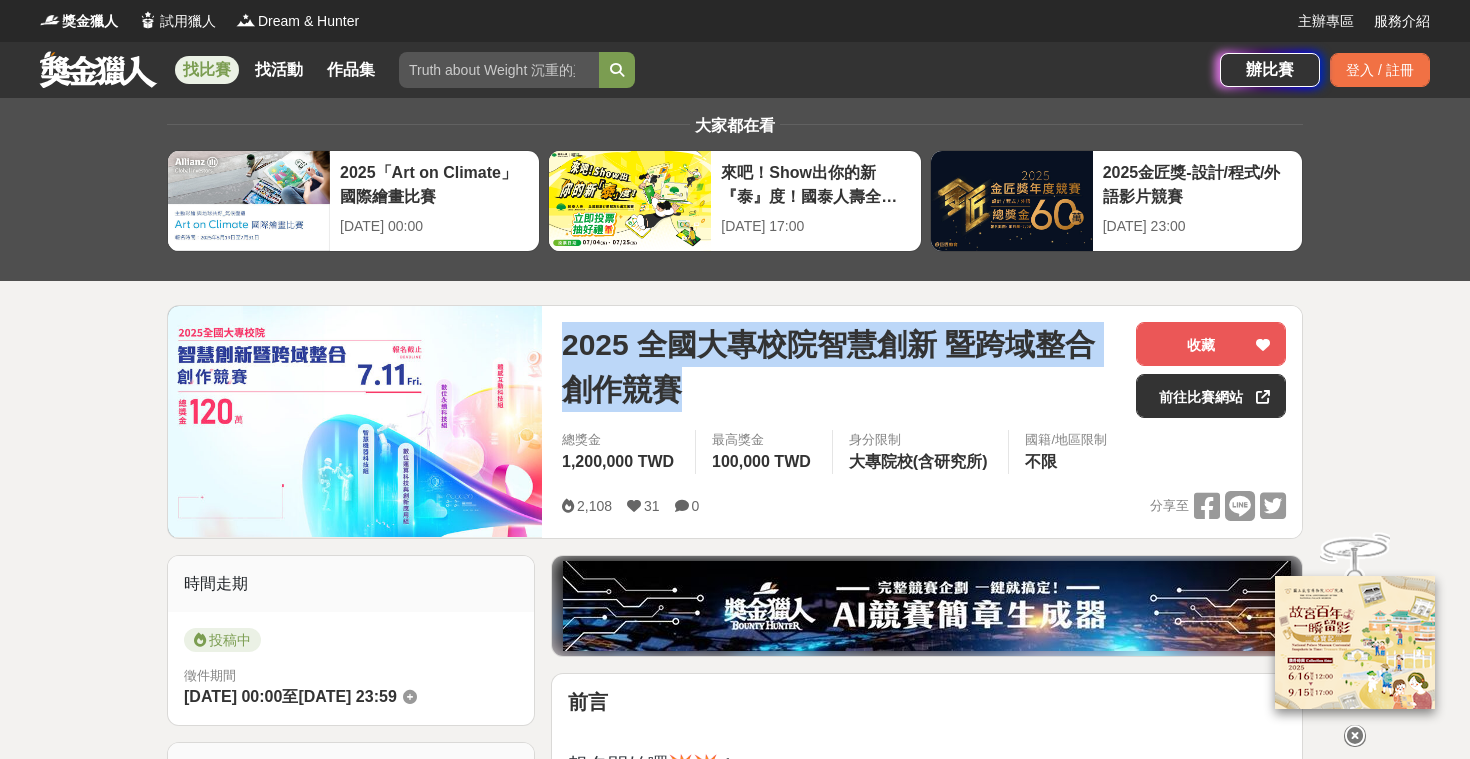 copy on "2025 全國大專校院智慧創新 暨跨域整合創作競賽" 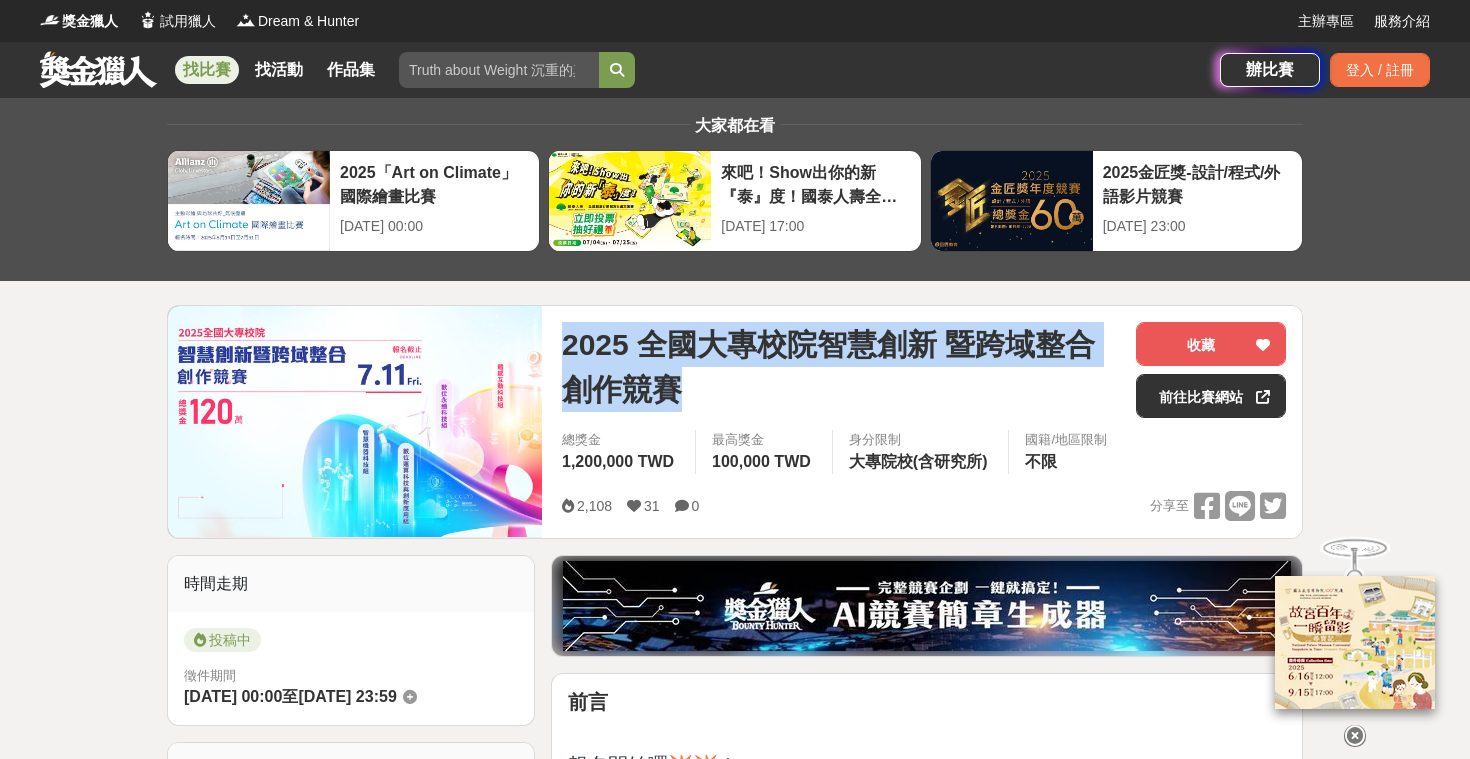 copy on "2025 全國大專校院智慧創新 暨跨域整合創作競賽" 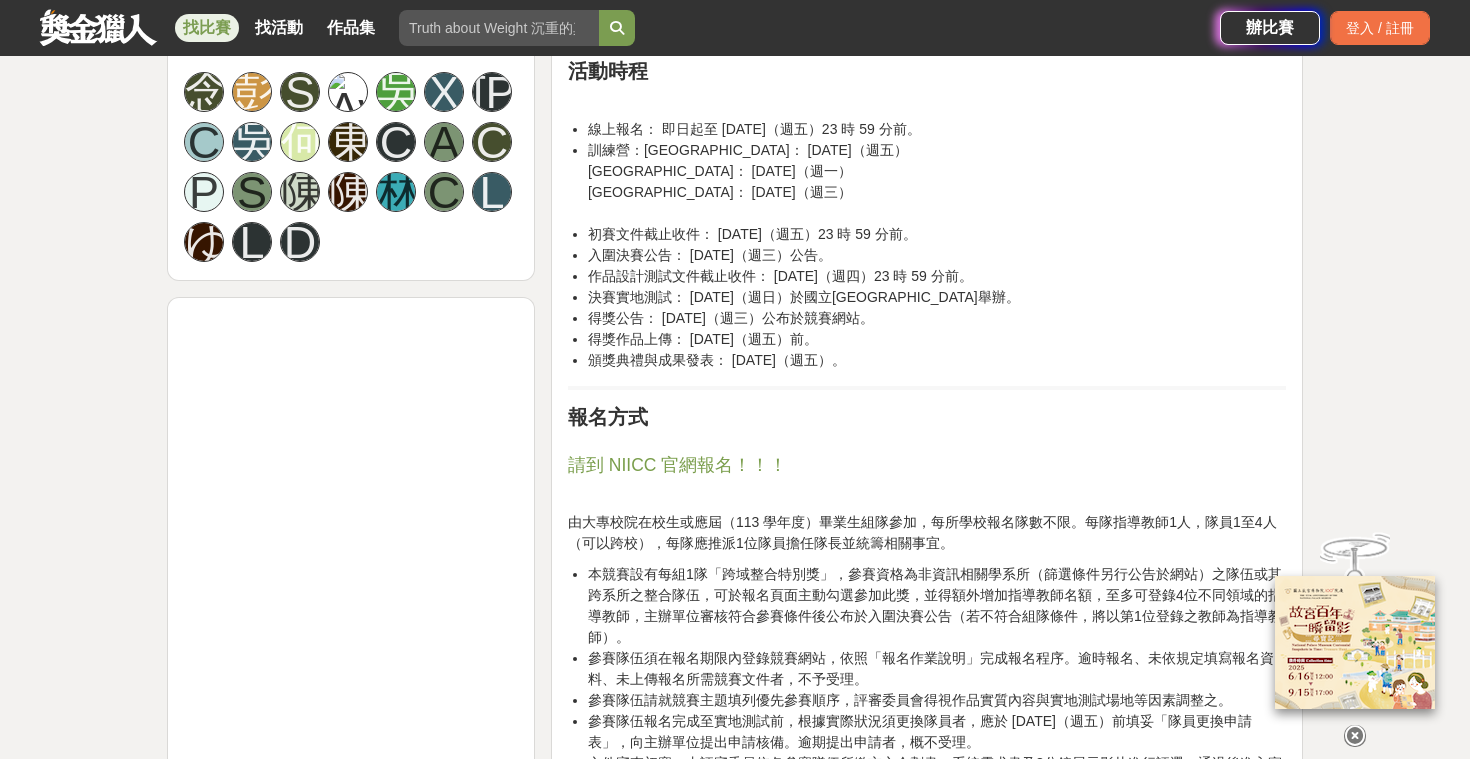 scroll, scrollTop: 1387, scrollLeft: 0, axis: vertical 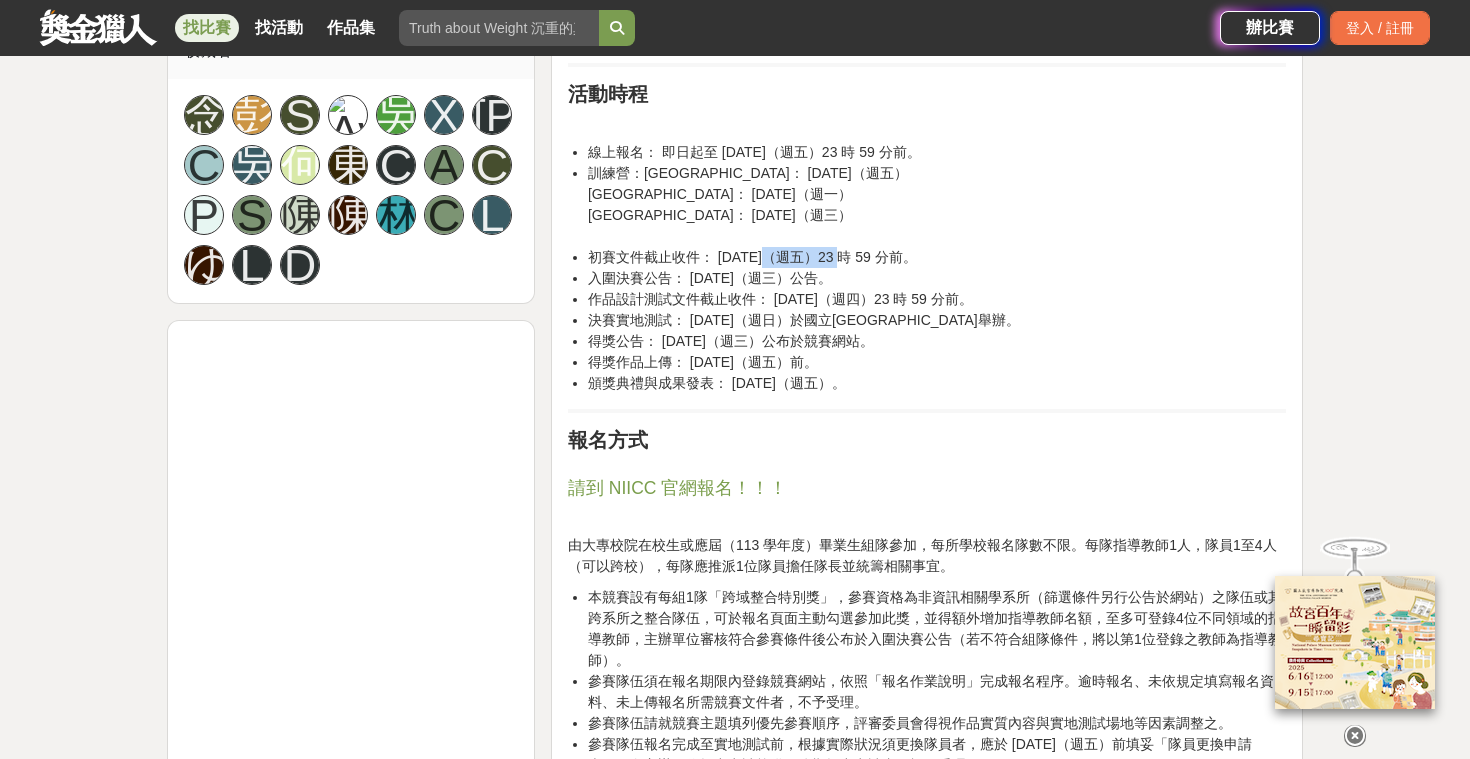 drag, startPoint x: 762, startPoint y: 257, endPoint x: 813, endPoint y: 254, distance: 51.088158 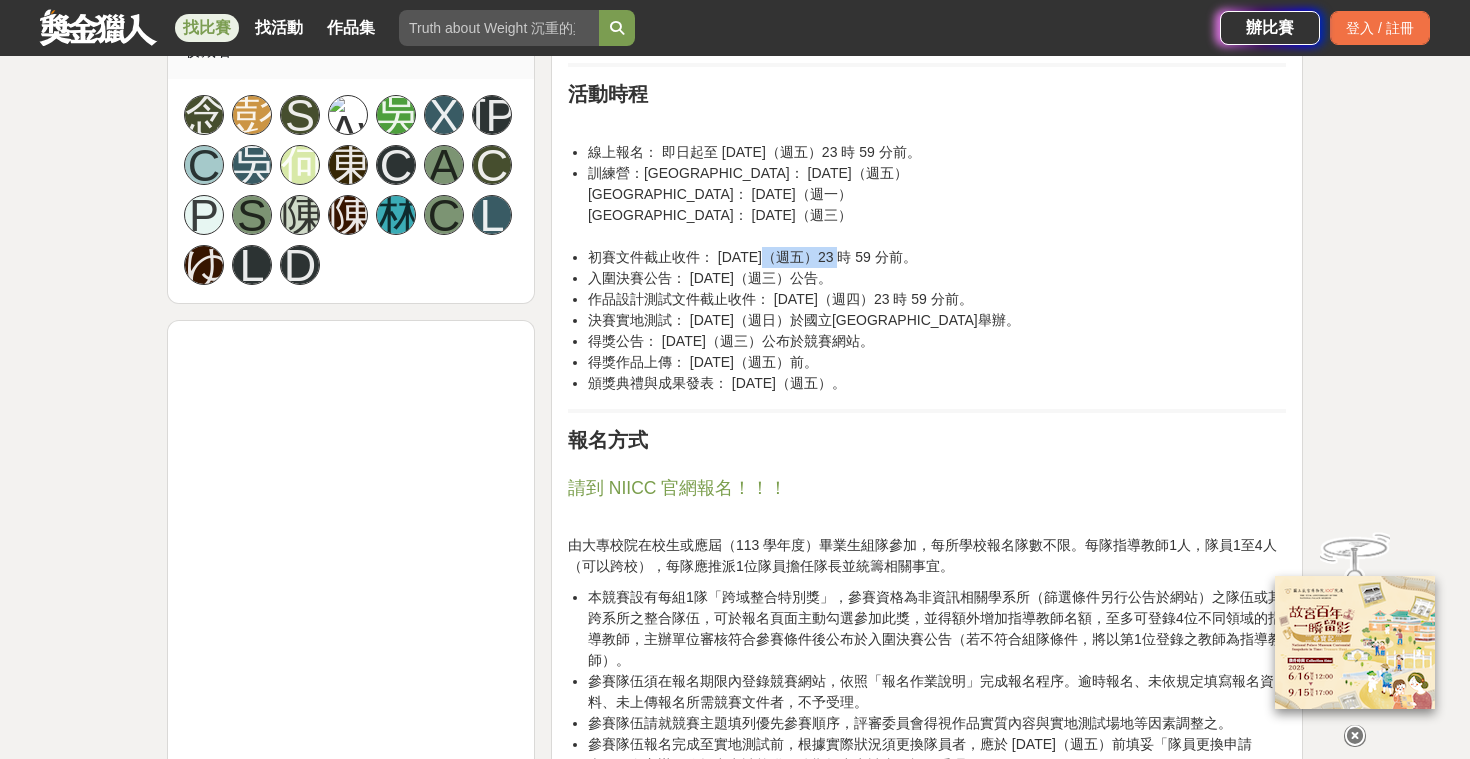 copy on "8 月 8 日" 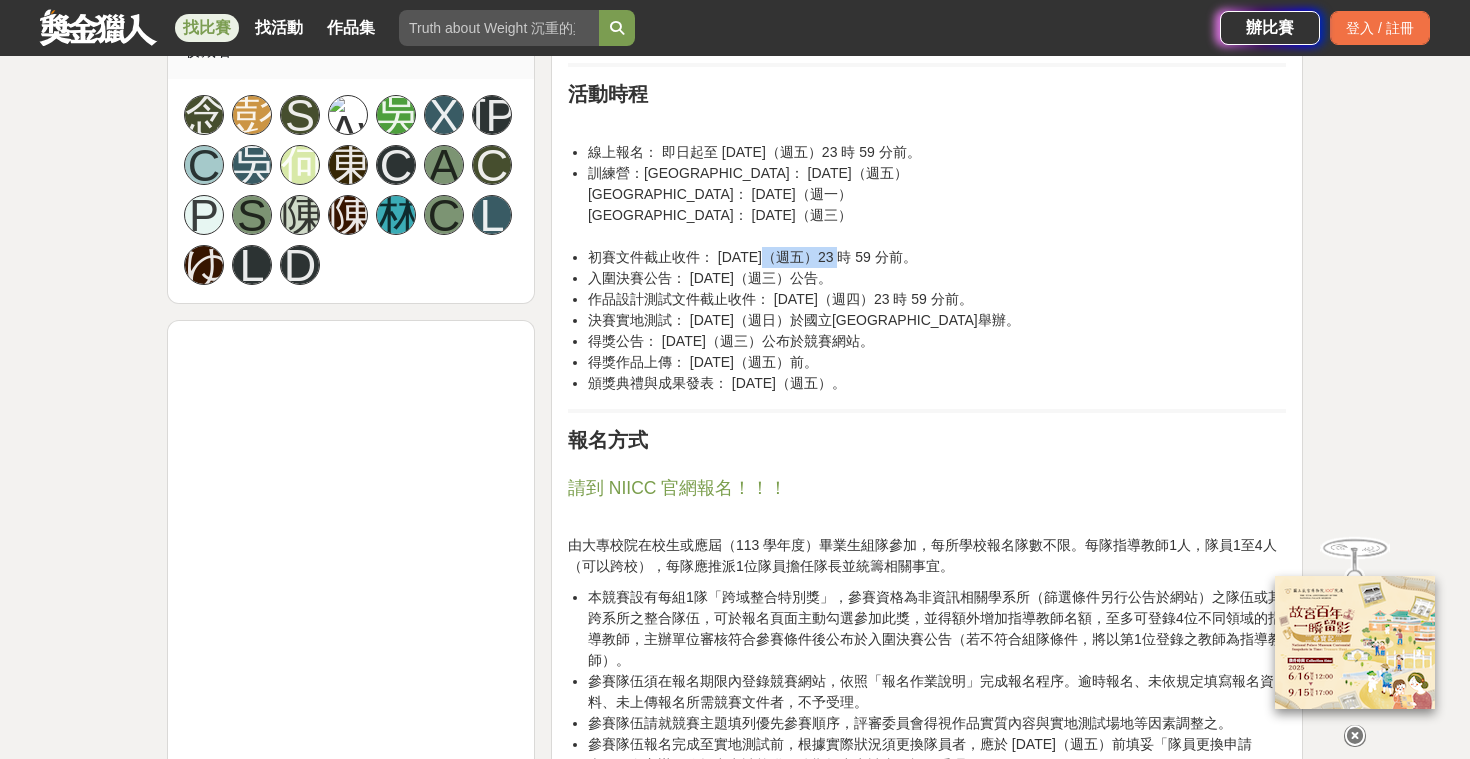 copy on "9 月 3 日（週三）公告" 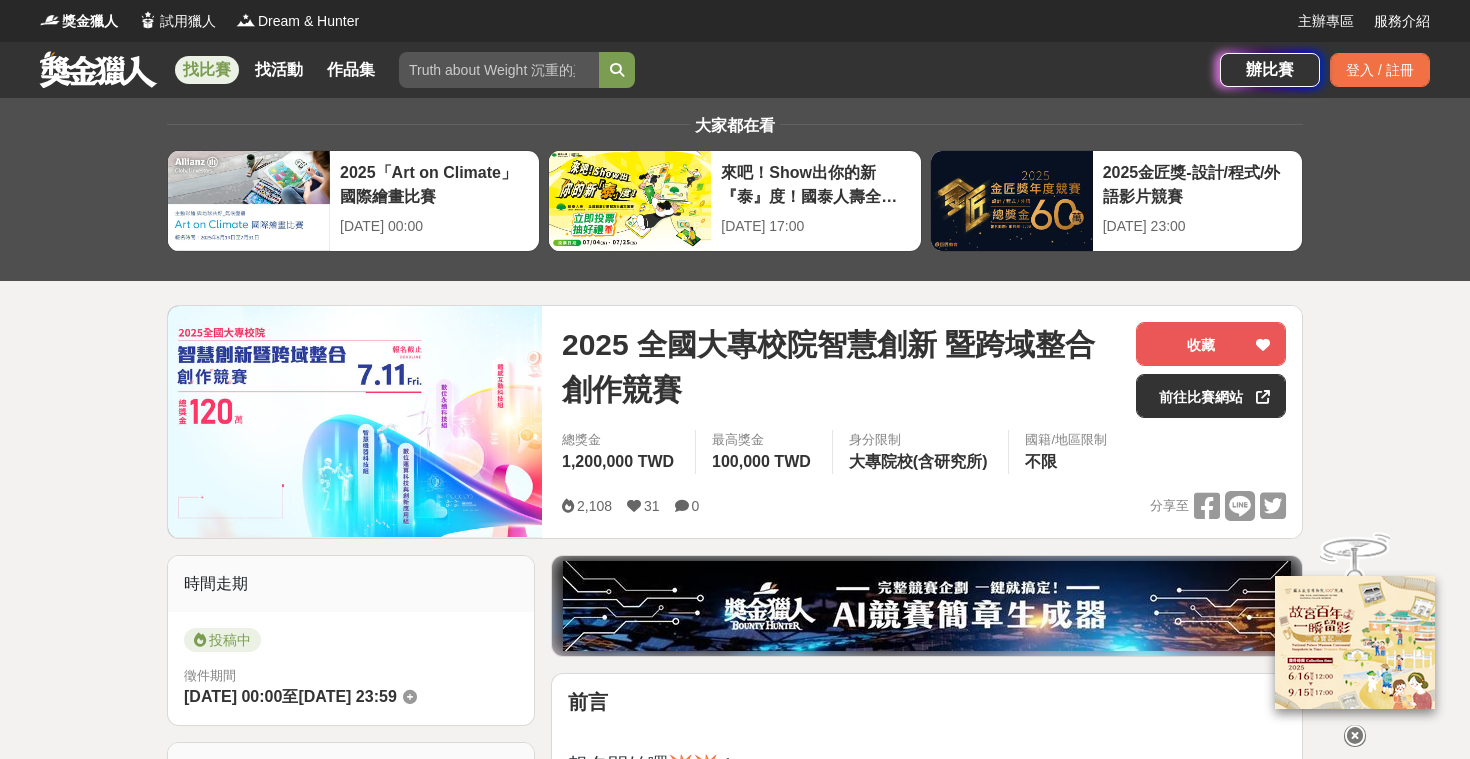 scroll, scrollTop: 0, scrollLeft: 0, axis: both 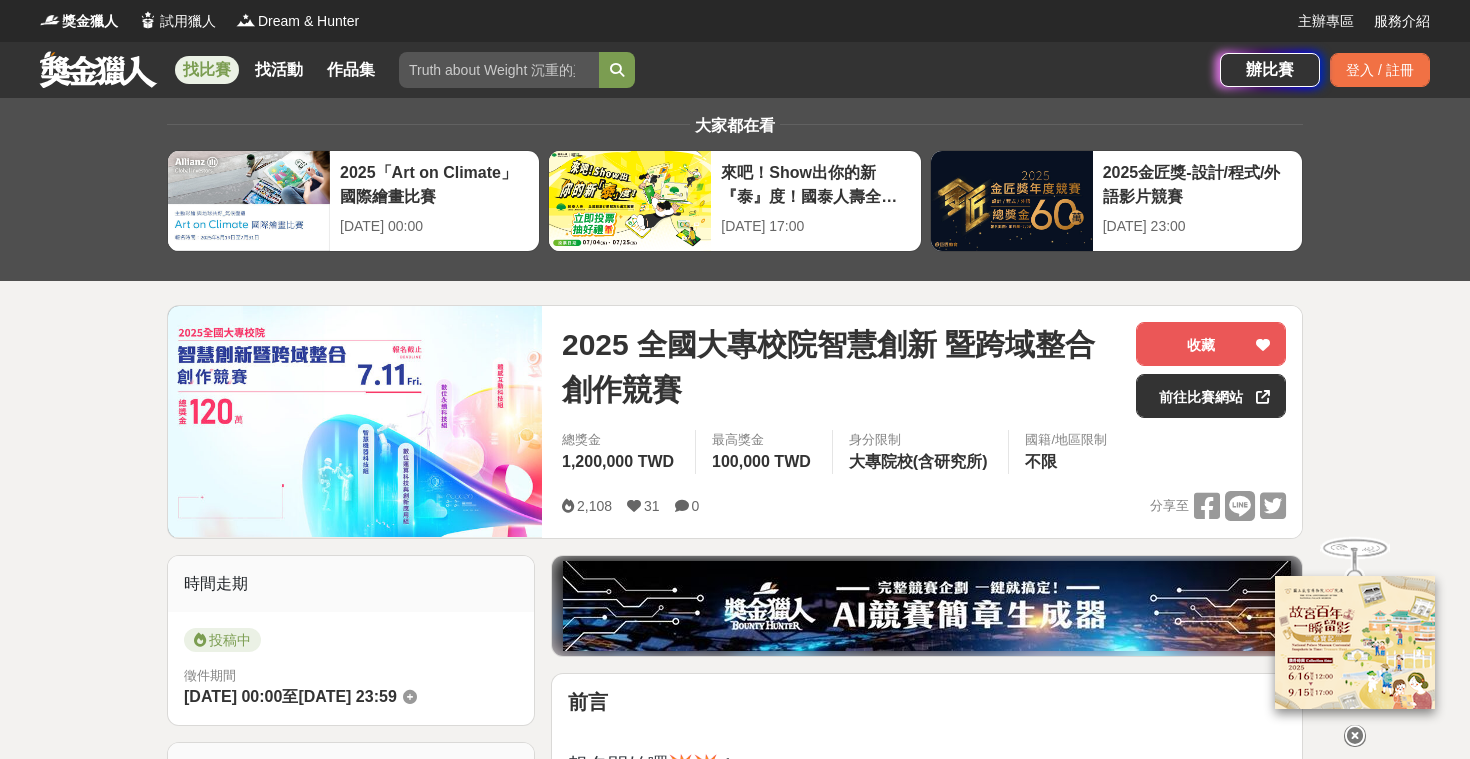 click on "獎金獵人 試用獵人 Dream & Hunter" at bounding box center [669, 21] 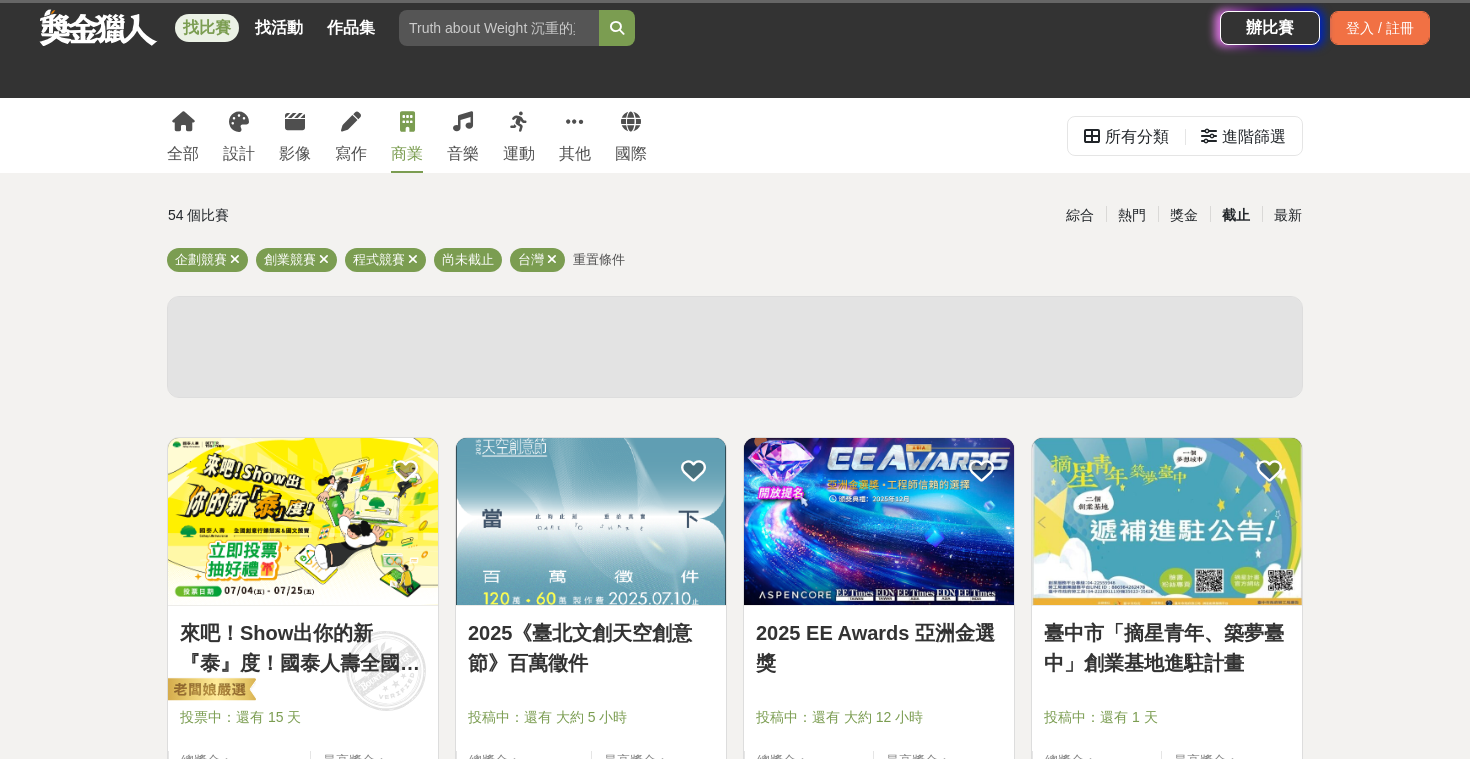 scroll, scrollTop: 722, scrollLeft: 0, axis: vertical 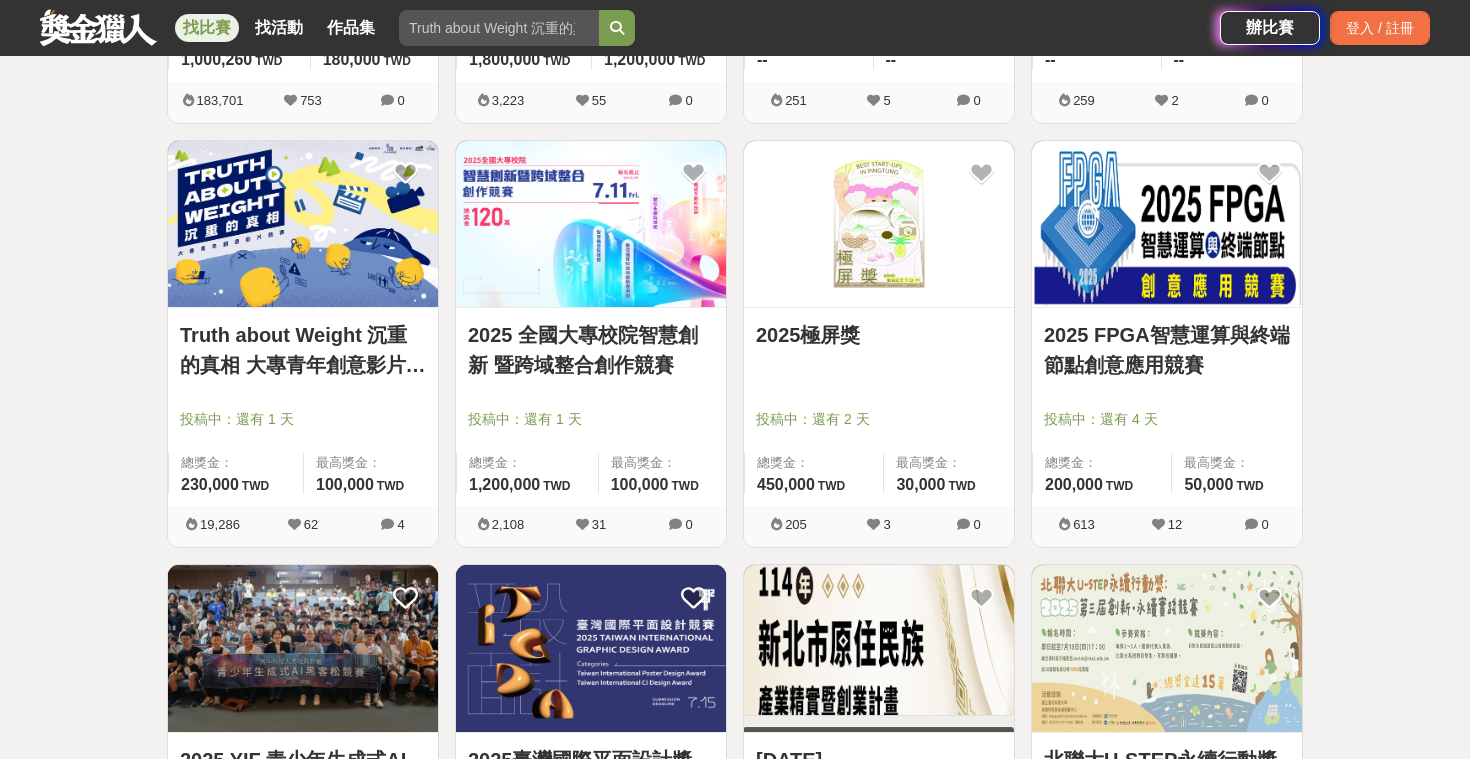 click at bounding box center (879, 224) 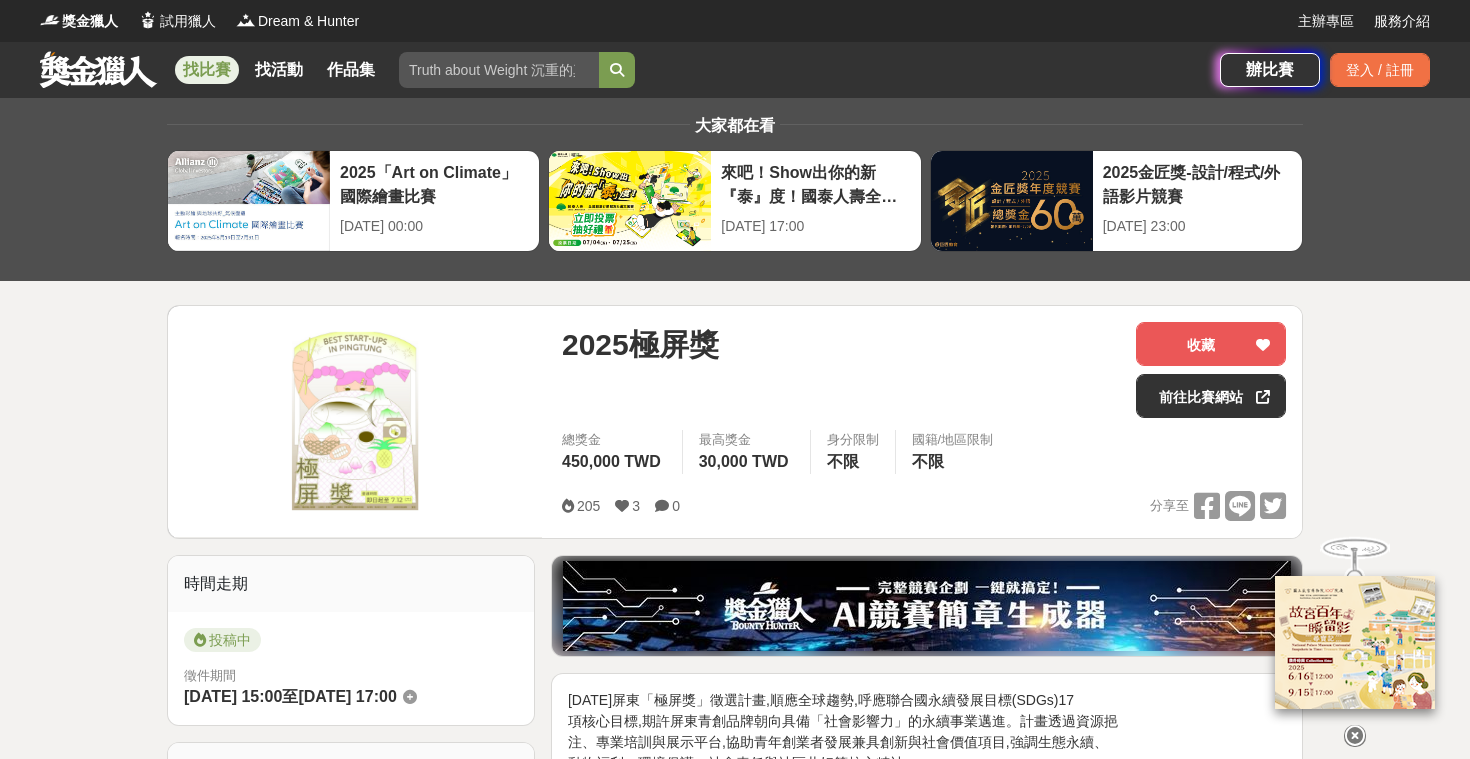 scroll, scrollTop: 0, scrollLeft: 0, axis: both 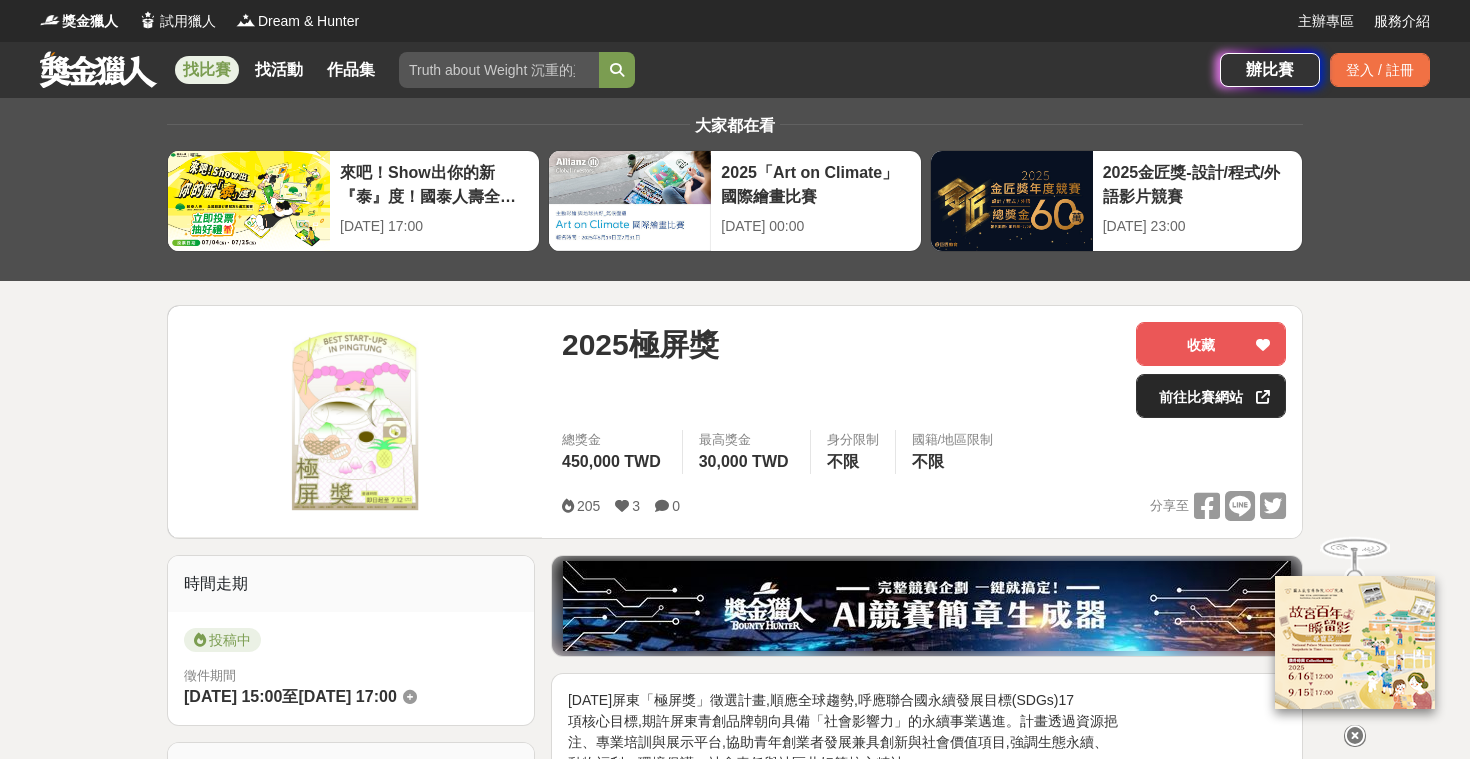 click on "前往比賽網站" at bounding box center [1211, 396] 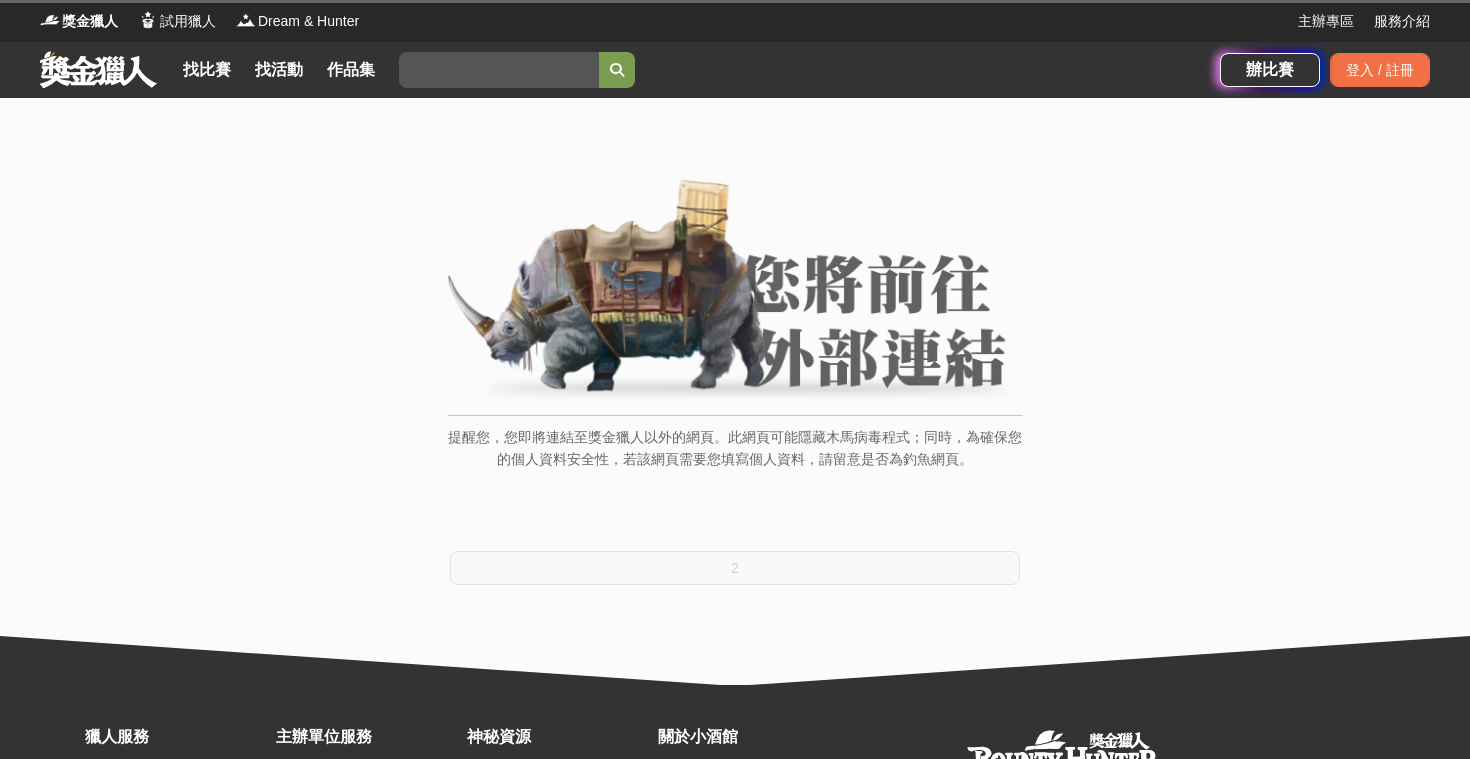 scroll, scrollTop: 0, scrollLeft: 0, axis: both 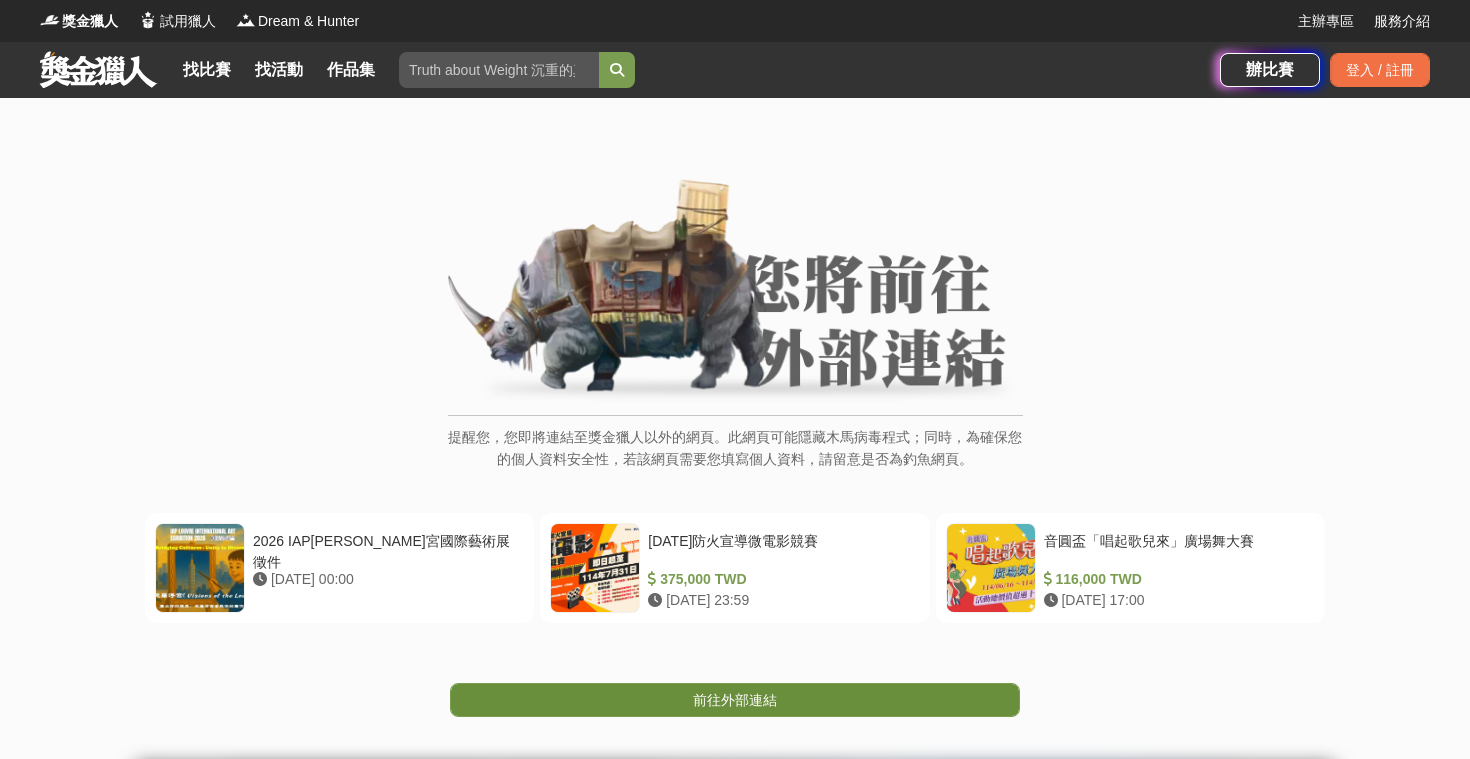 click on "前往外部連結" at bounding box center (735, 700) 